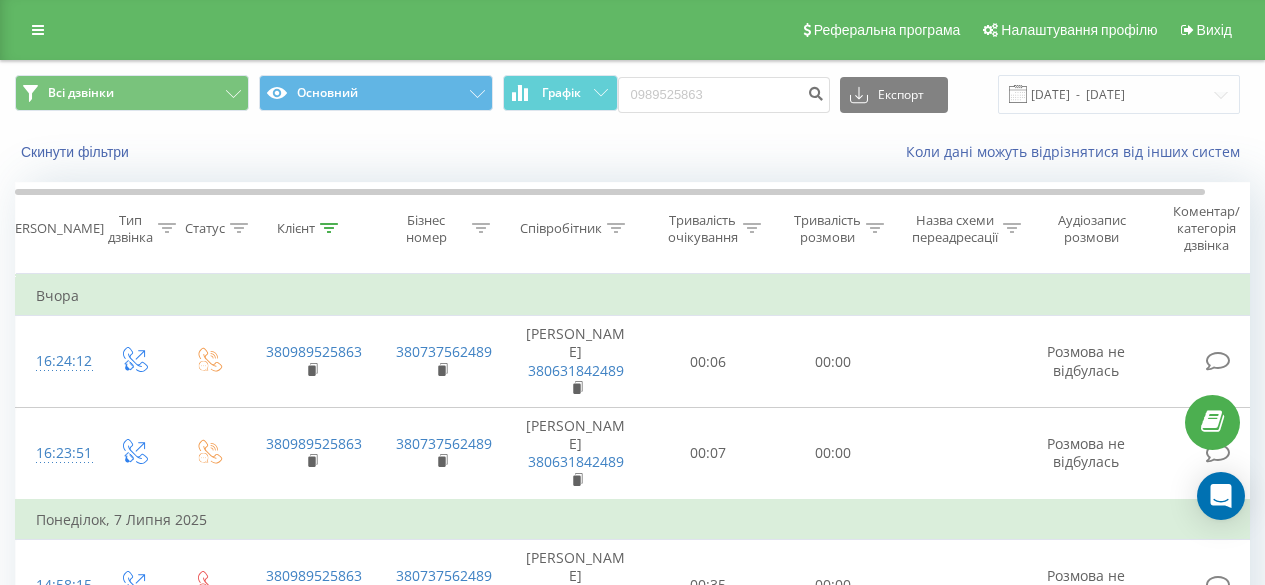 scroll, scrollTop: 0, scrollLeft: 0, axis: both 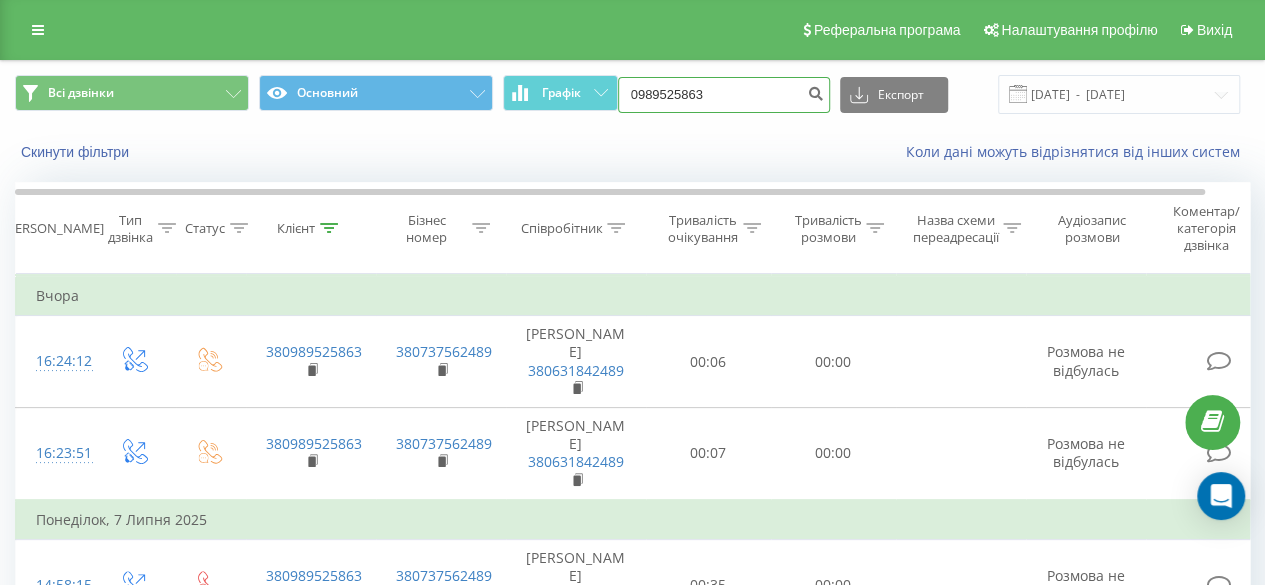 drag, startPoint x: 752, startPoint y: 93, endPoint x: 620, endPoint y: 106, distance: 132.63861 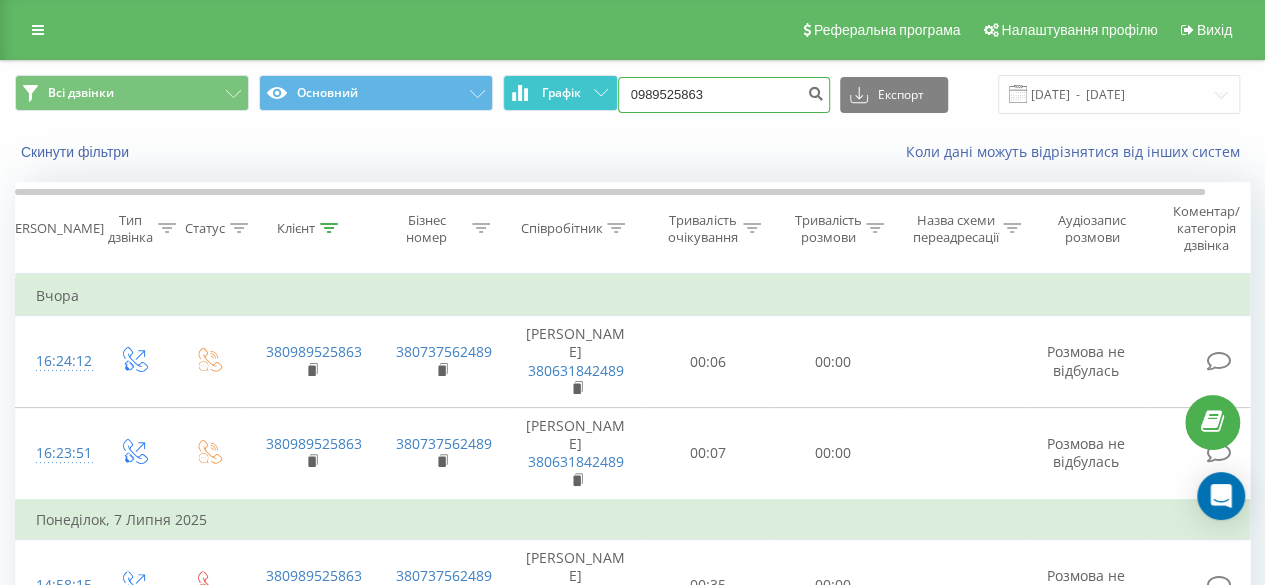 paste on "509101347" 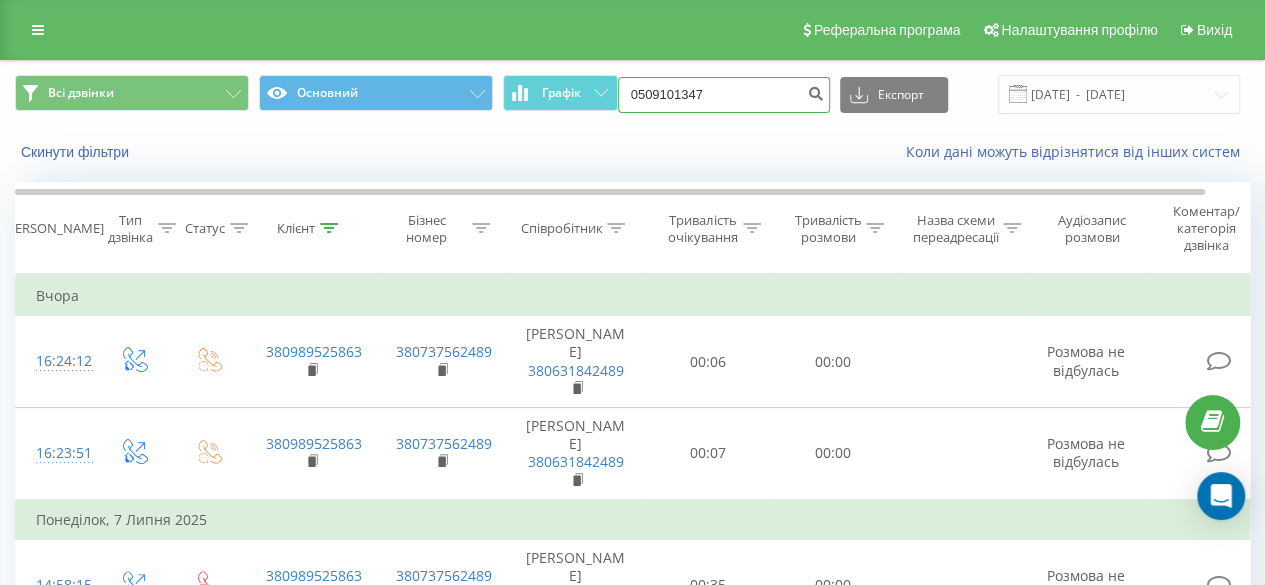type on "0509101347" 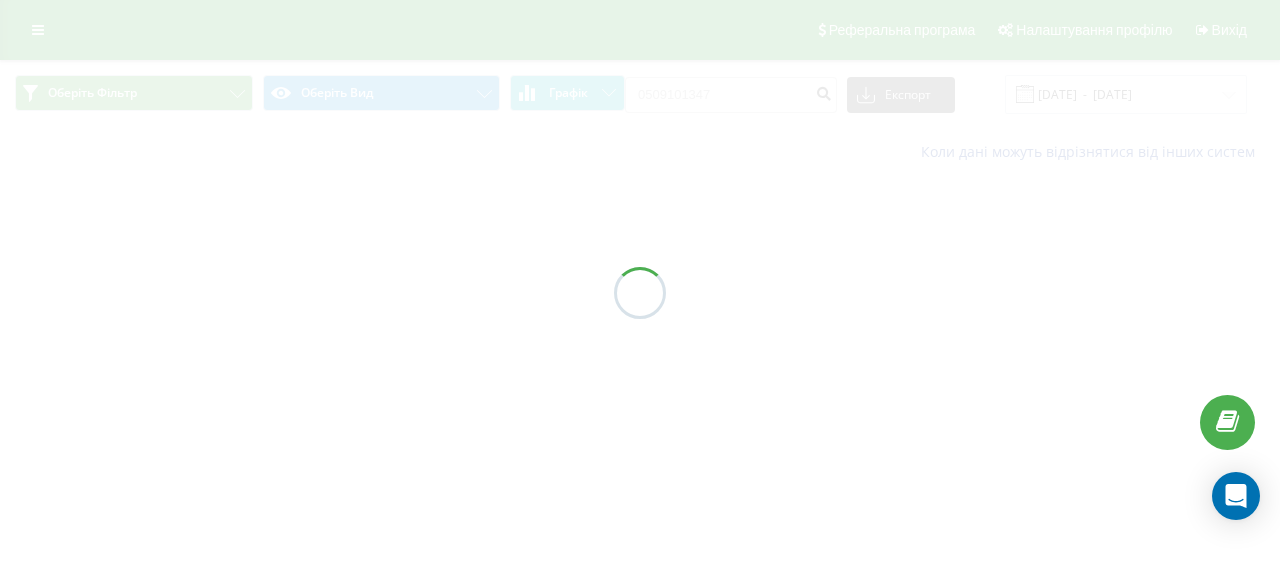 scroll, scrollTop: 0, scrollLeft: 0, axis: both 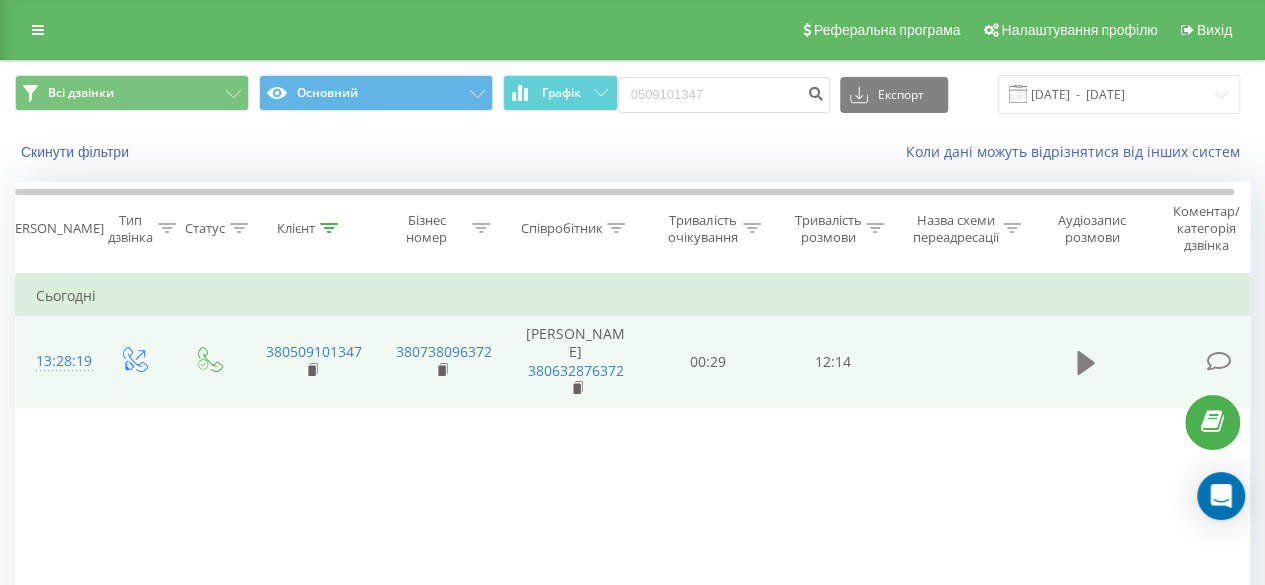 click 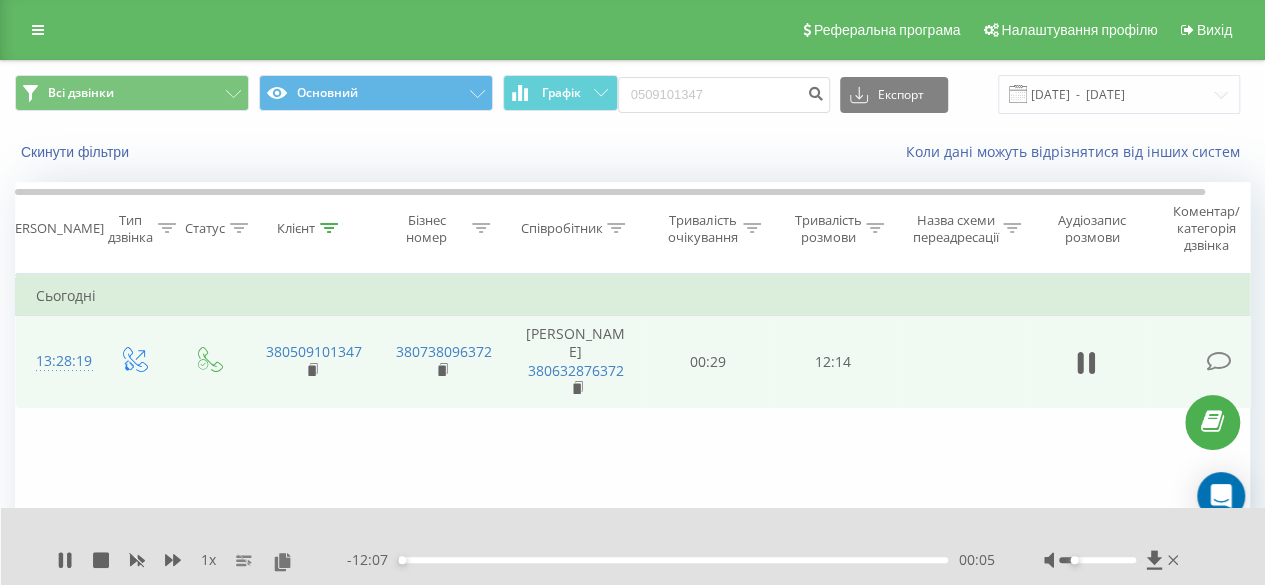 click on "00:05" at bounding box center [673, 560] 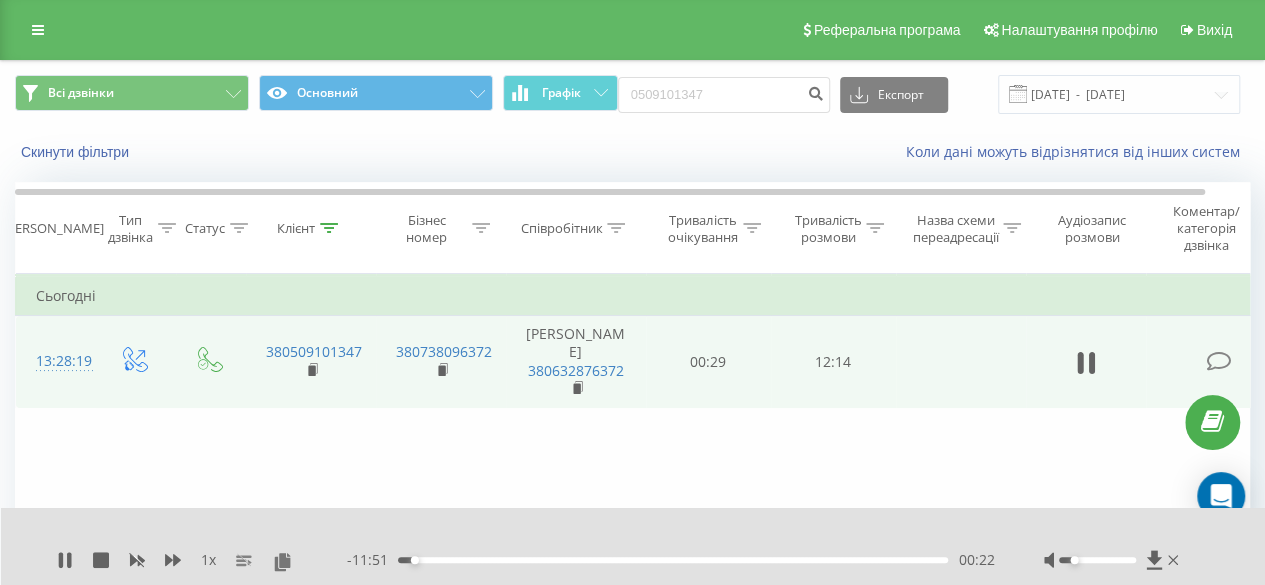 click on "00:22" at bounding box center (673, 560) 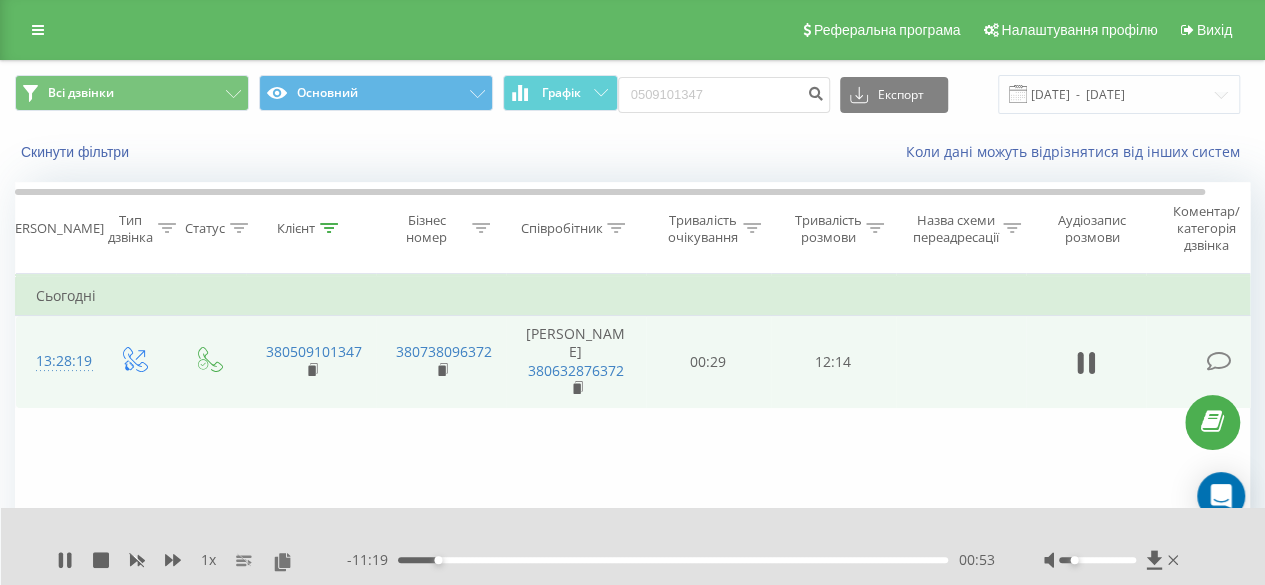 click on "00:53" at bounding box center [673, 560] 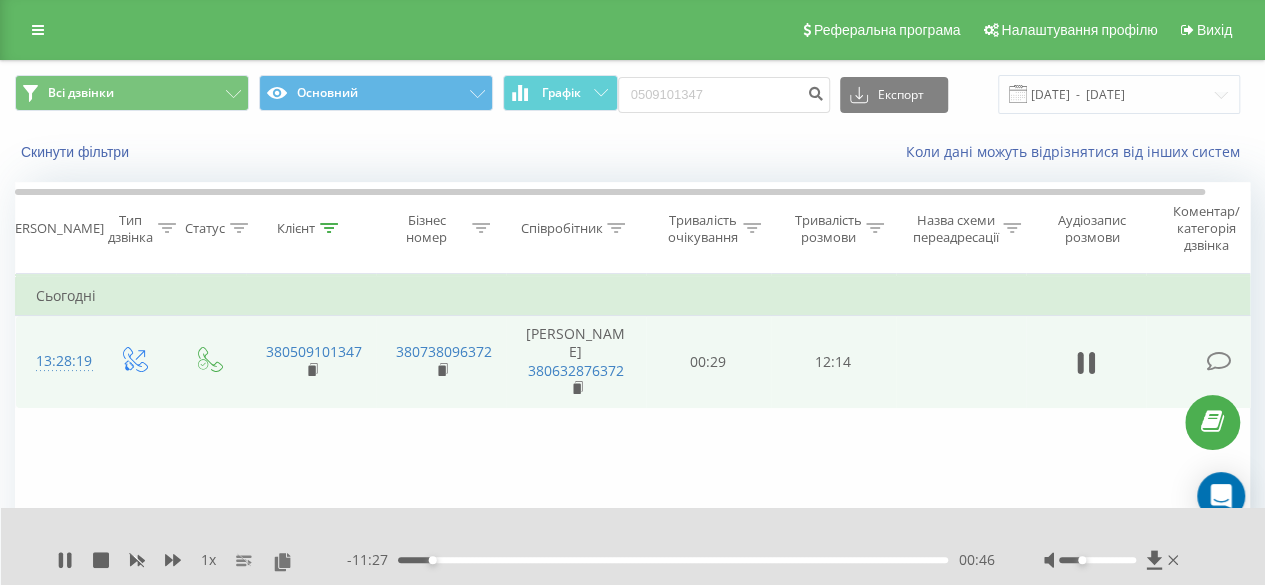 click at bounding box center [1097, 560] 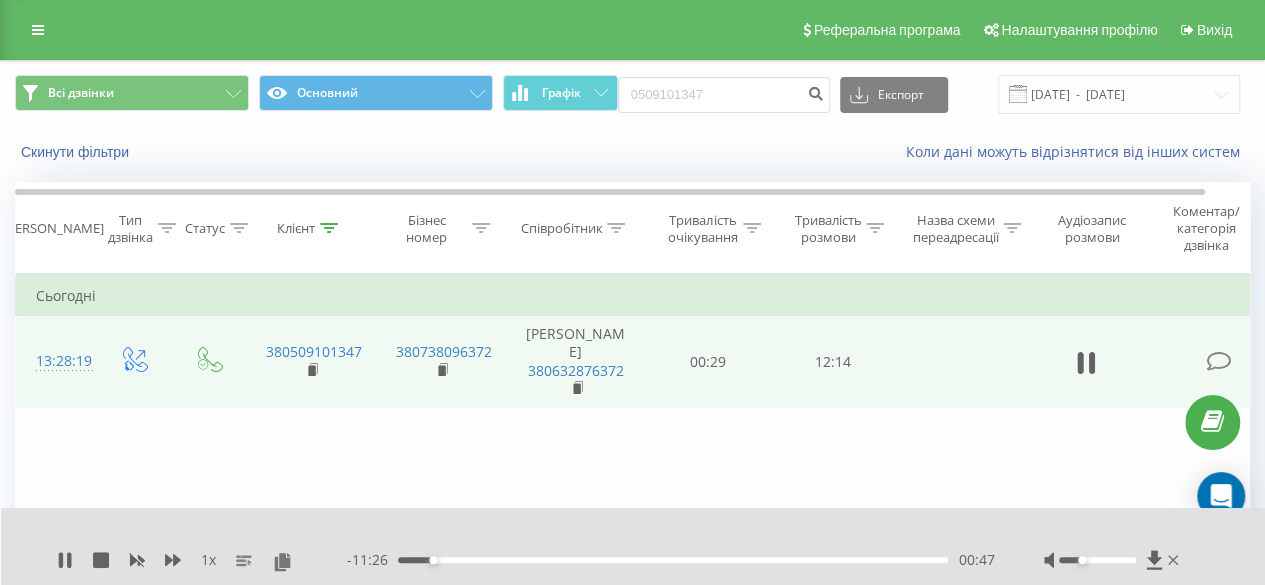 click at bounding box center [1097, 560] 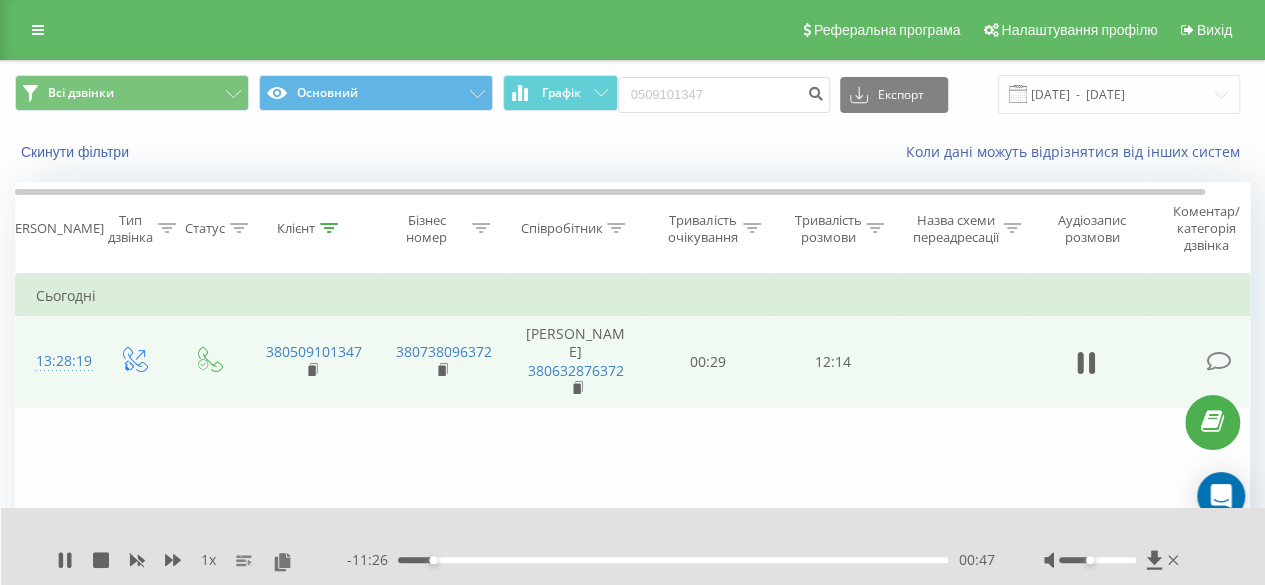 click at bounding box center (1097, 560) 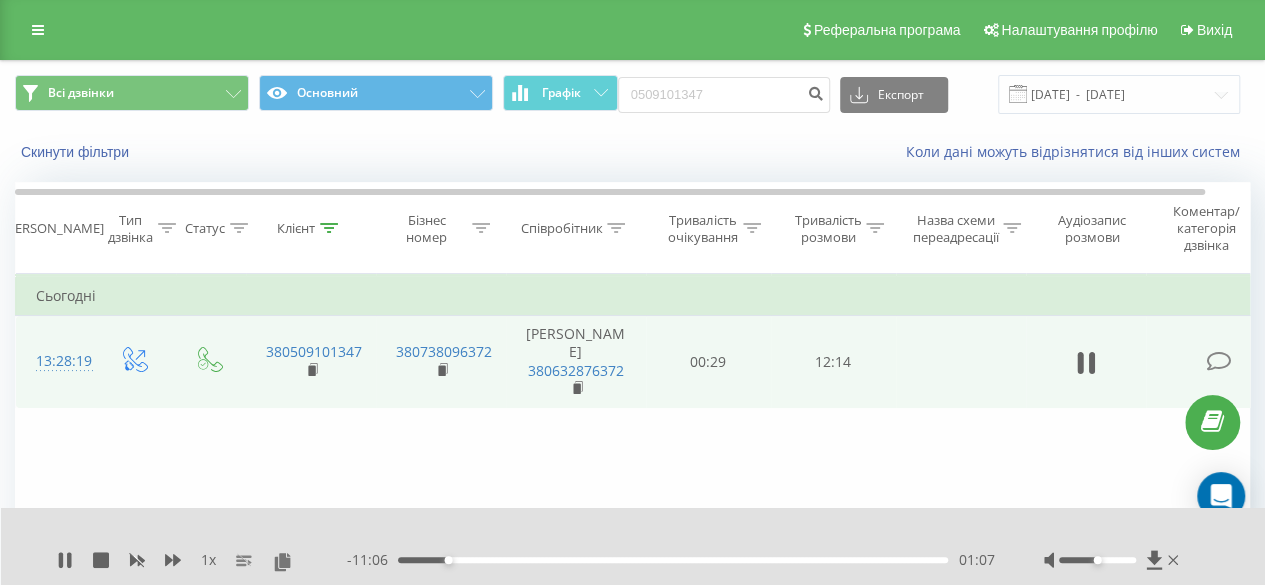 click on "01:07" at bounding box center (673, 560) 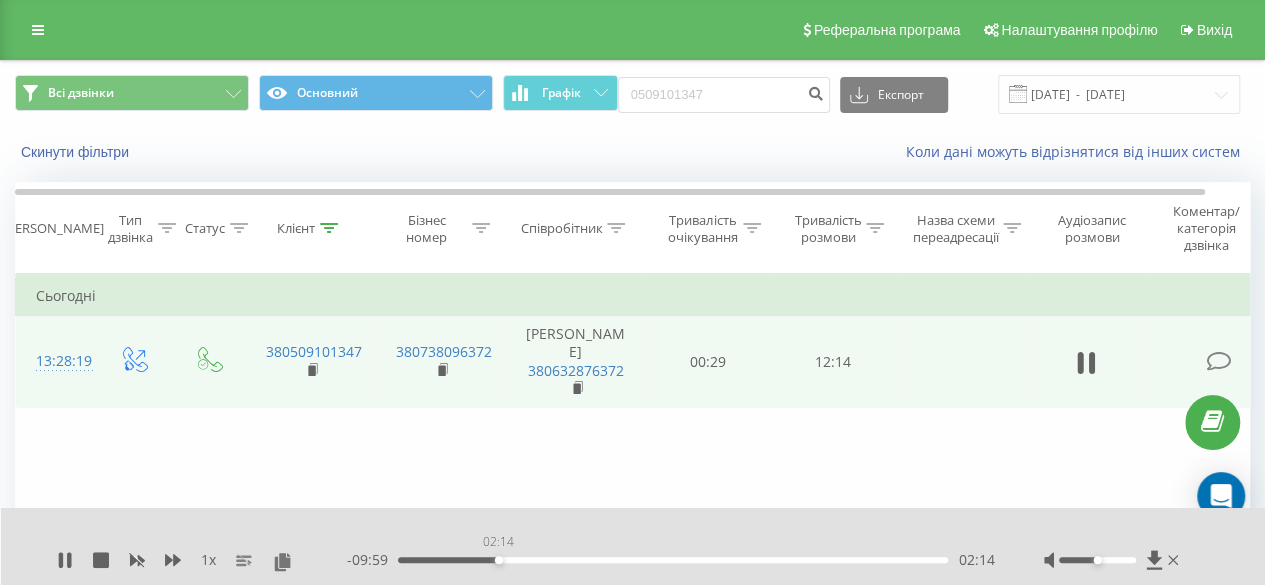 click on "02:14" at bounding box center [673, 560] 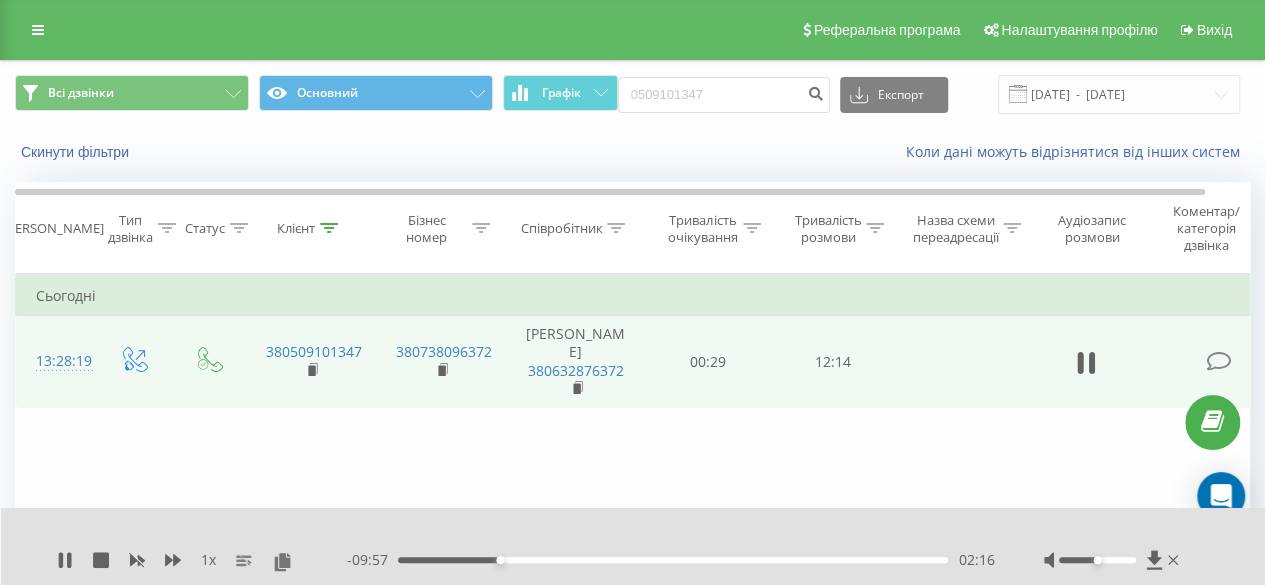 click on "02:16" at bounding box center (673, 560) 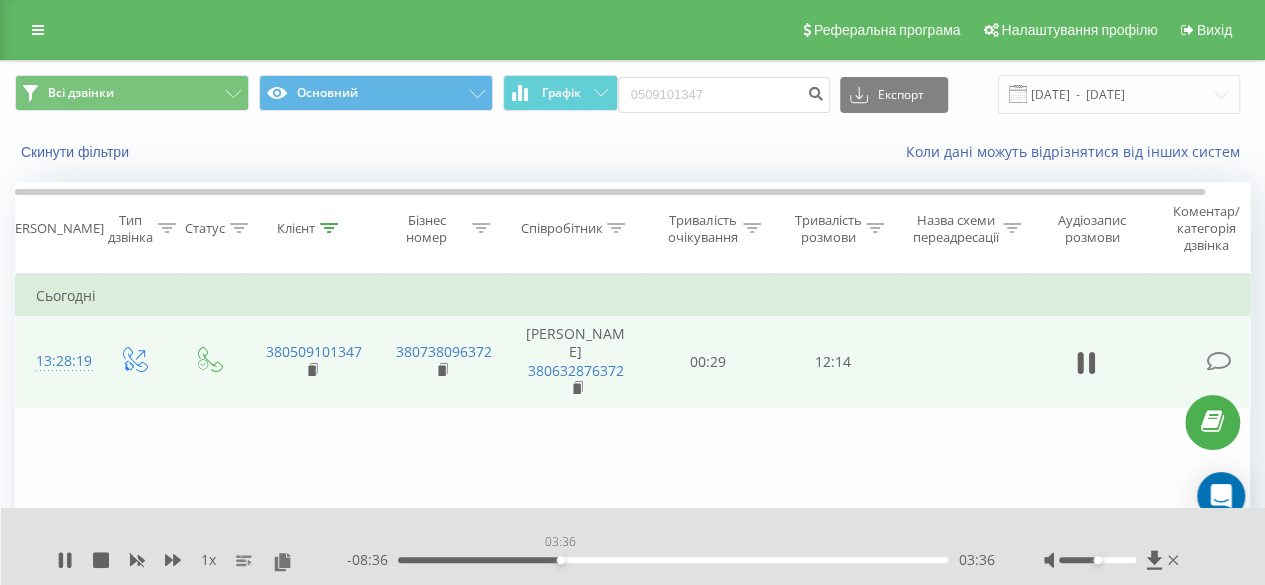 click on "03:36" at bounding box center [673, 560] 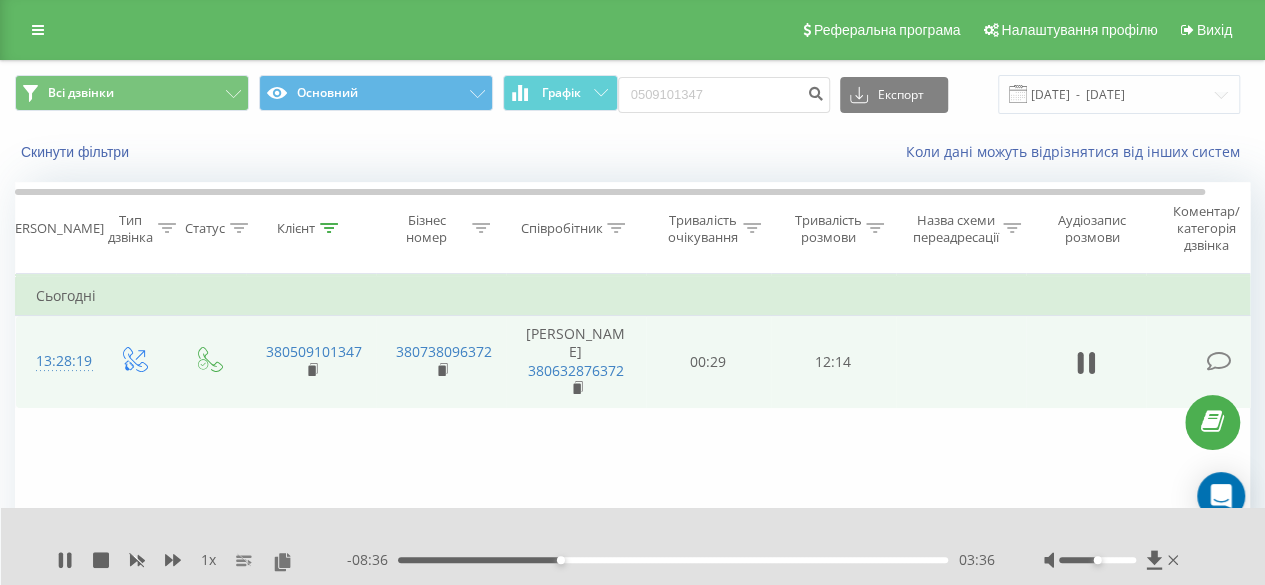 click on "03:36" at bounding box center (673, 560) 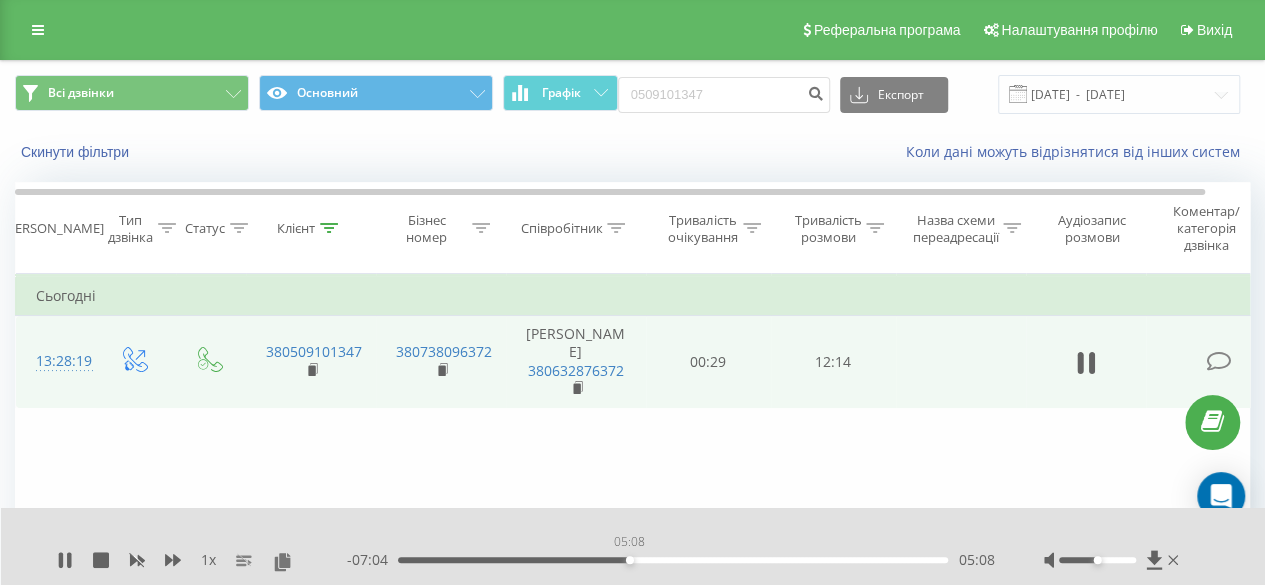 click on "05:08" at bounding box center [673, 560] 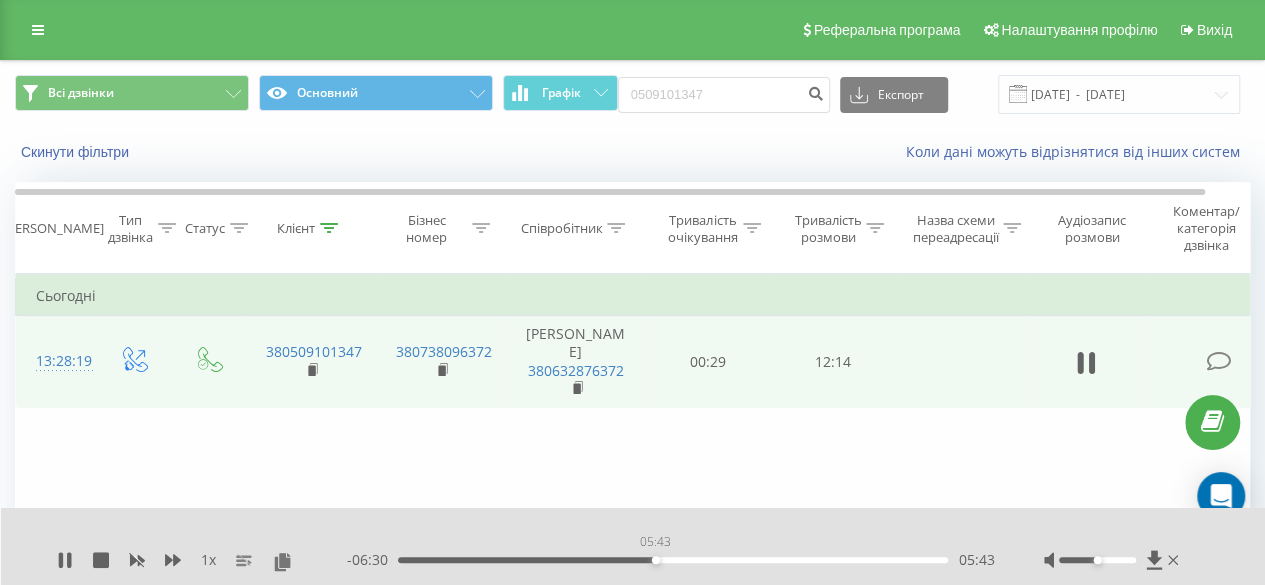 click on "05:43" at bounding box center [673, 560] 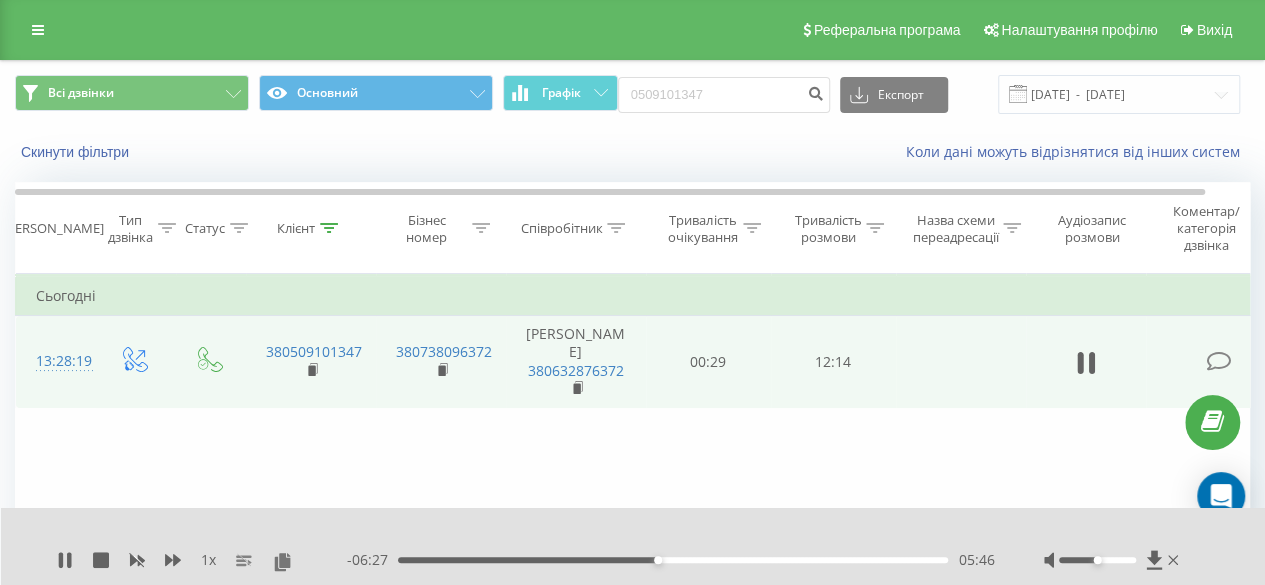 click on "Фільтрувати за умовою Дорівнює Введіть значення Скасувати OK Фільтрувати за умовою Дорівнює Введіть значення Скасувати OK Фільтрувати за умовою Містить Скасувати OK Фільтрувати за умовою Містить Скасувати OK Фільтрувати за умовою Містить Скасувати OK Фільтрувати за умовою Дорівнює Скасувати OK Фільтрувати за умовою Дорівнює Скасувати OK Фільтрувати за умовою Містить Скасувати OK Фільтрувати за умовою Дорівнює Введіть значення Скасувати OK Сьогодні  13:28:19         380509101347 380738096372 Погребняк Артем 380632876372 00:29 12:14" at bounding box center (632, 499) 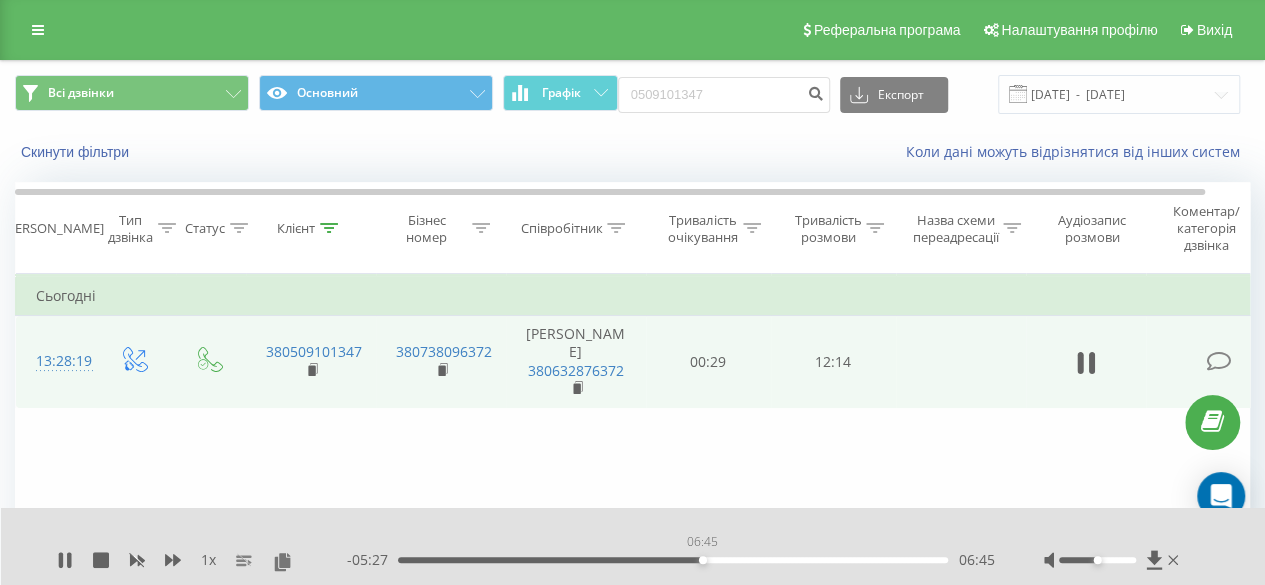 click on "06:45" at bounding box center [673, 560] 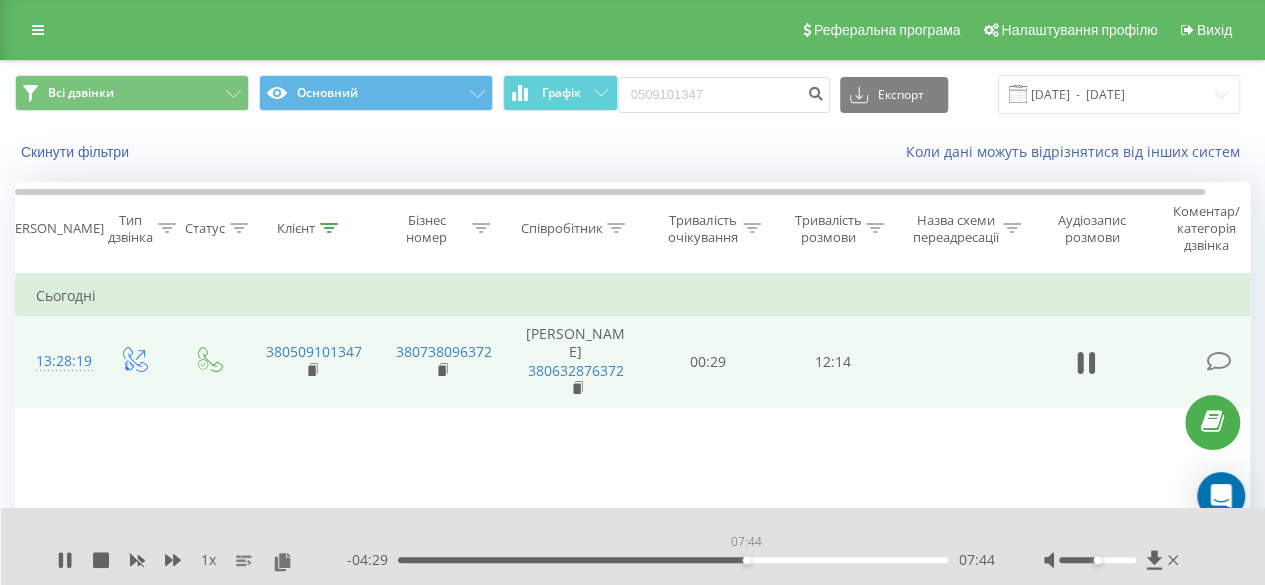 click on "07:44" at bounding box center [673, 560] 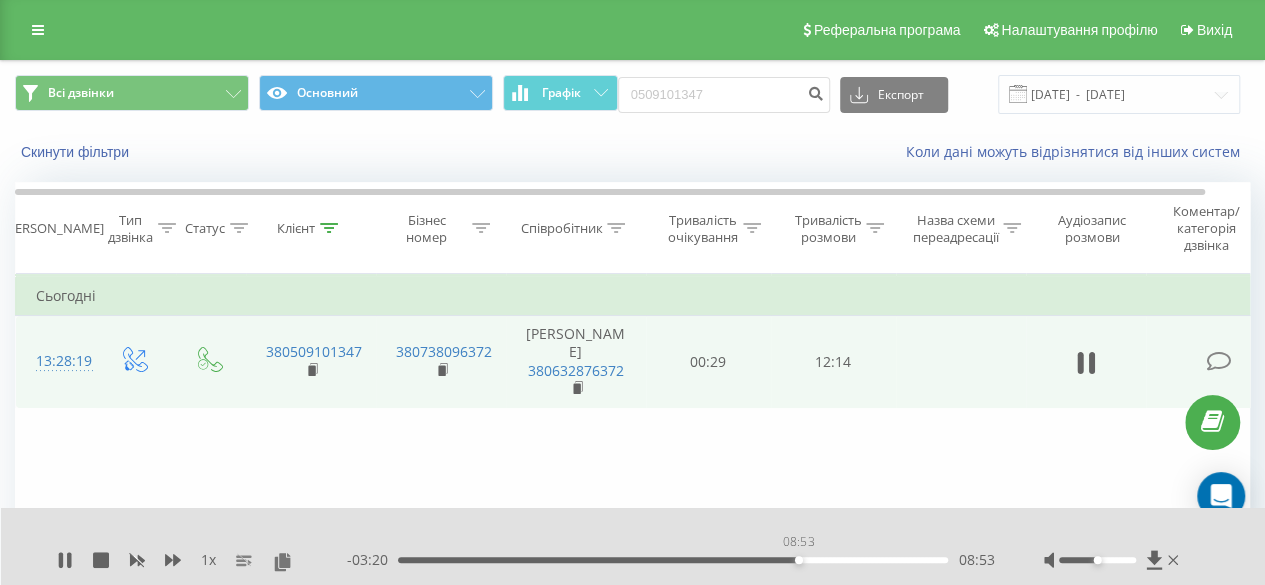 click on "08:53" at bounding box center (673, 560) 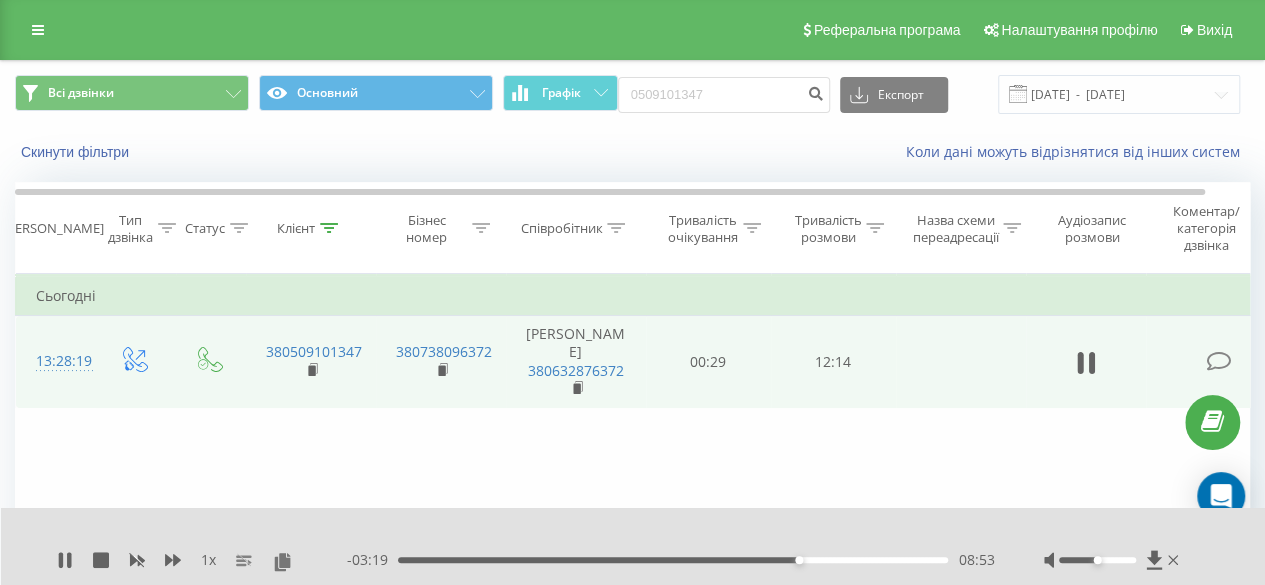 click on "08:53" at bounding box center (673, 560) 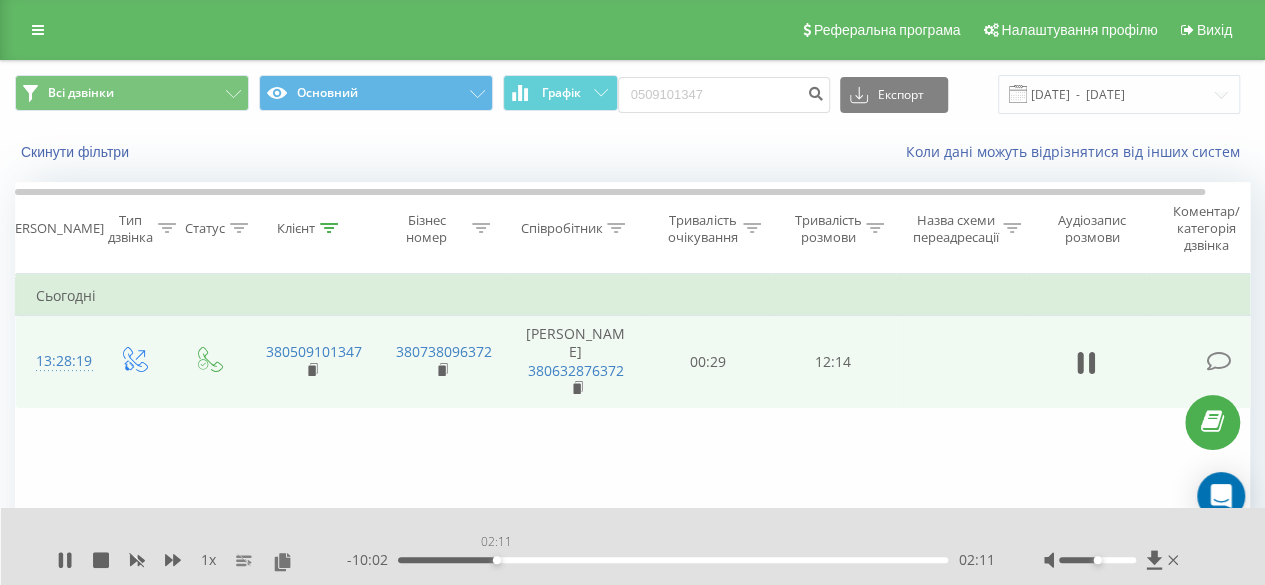 drag, startPoint x: 942, startPoint y: 561, endPoint x: 465, endPoint y: 605, distance: 479.02505 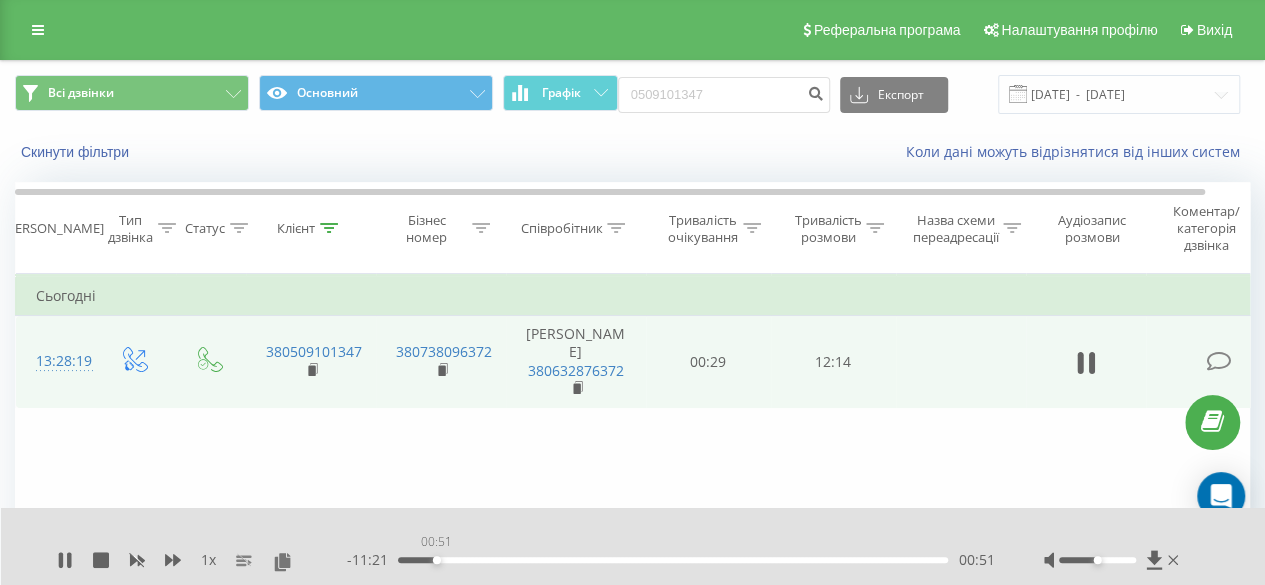 drag, startPoint x: 451, startPoint y: 561, endPoint x: 429, endPoint y: 561, distance: 22 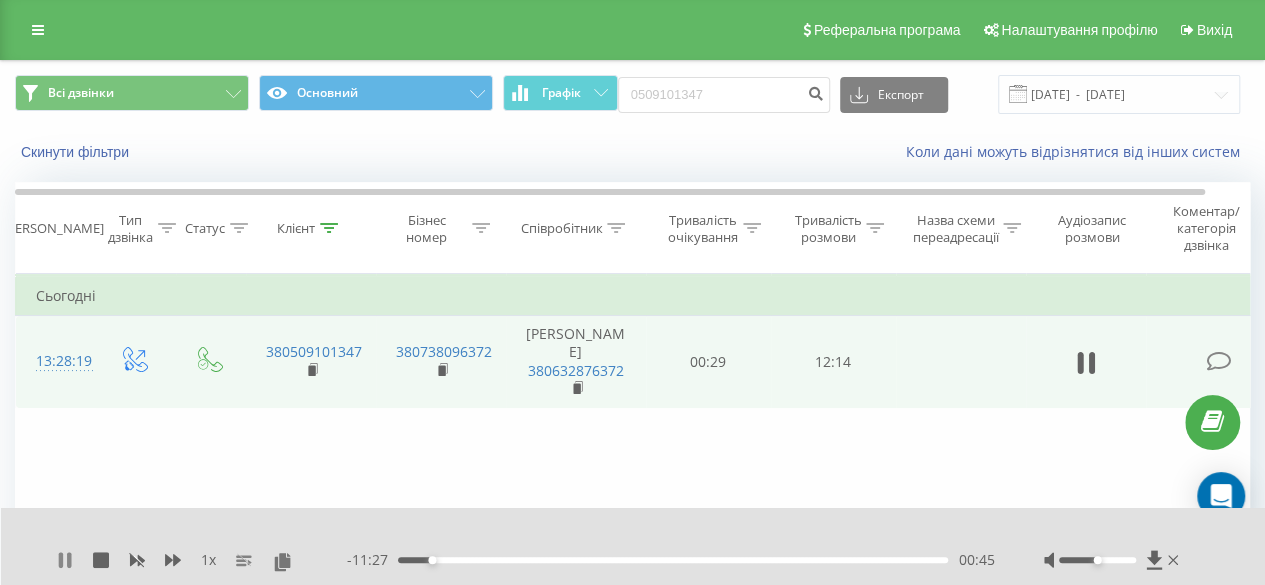 click 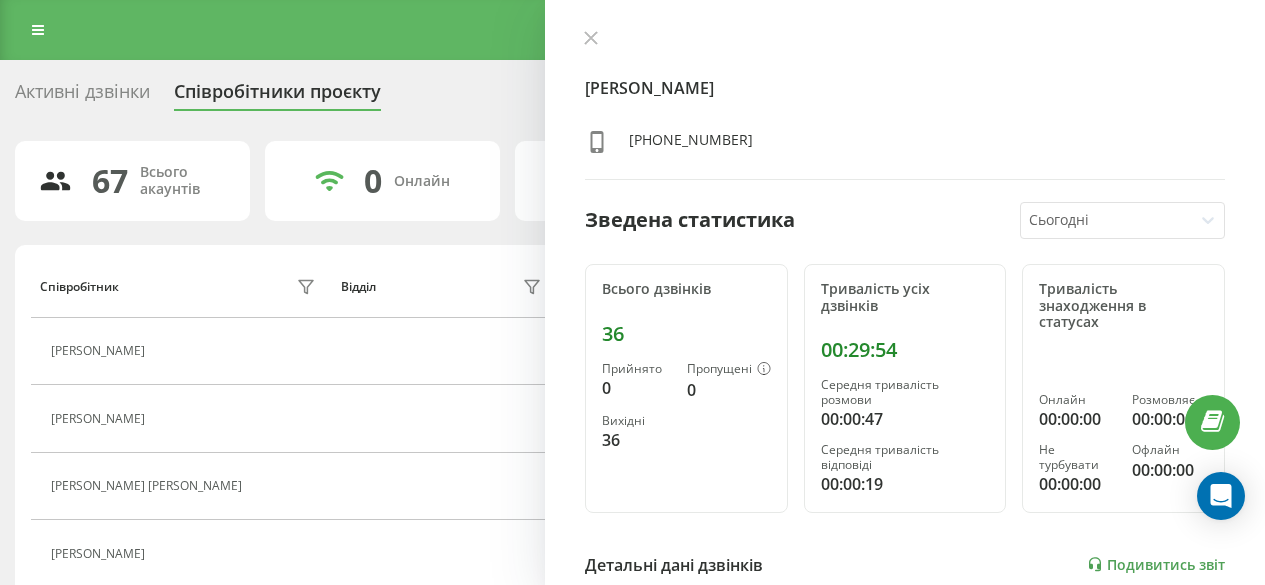 scroll, scrollTop: 0, scrollLeft: 0, axis: both 